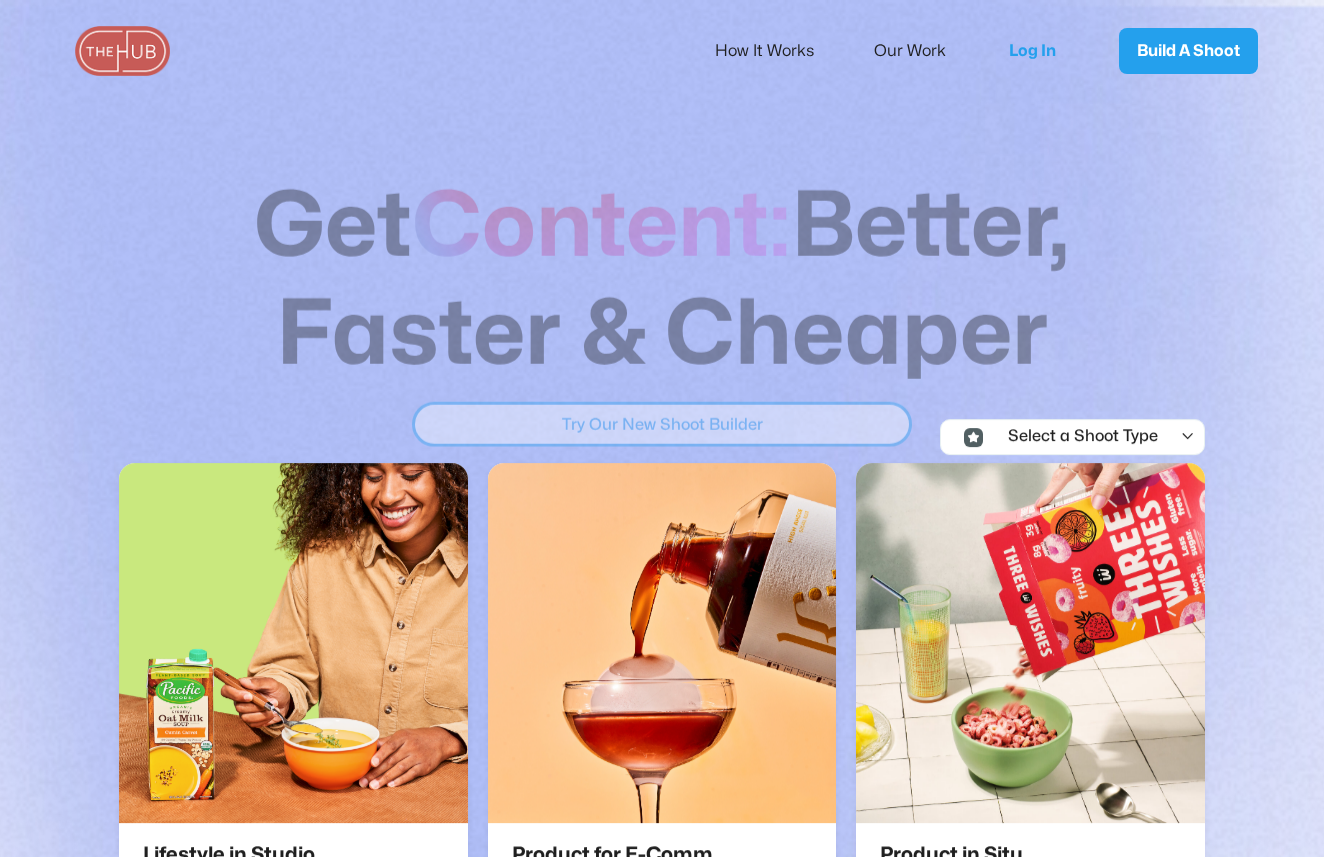 scroll, scrollTop: 0, scrollLeft: 0, axis: both 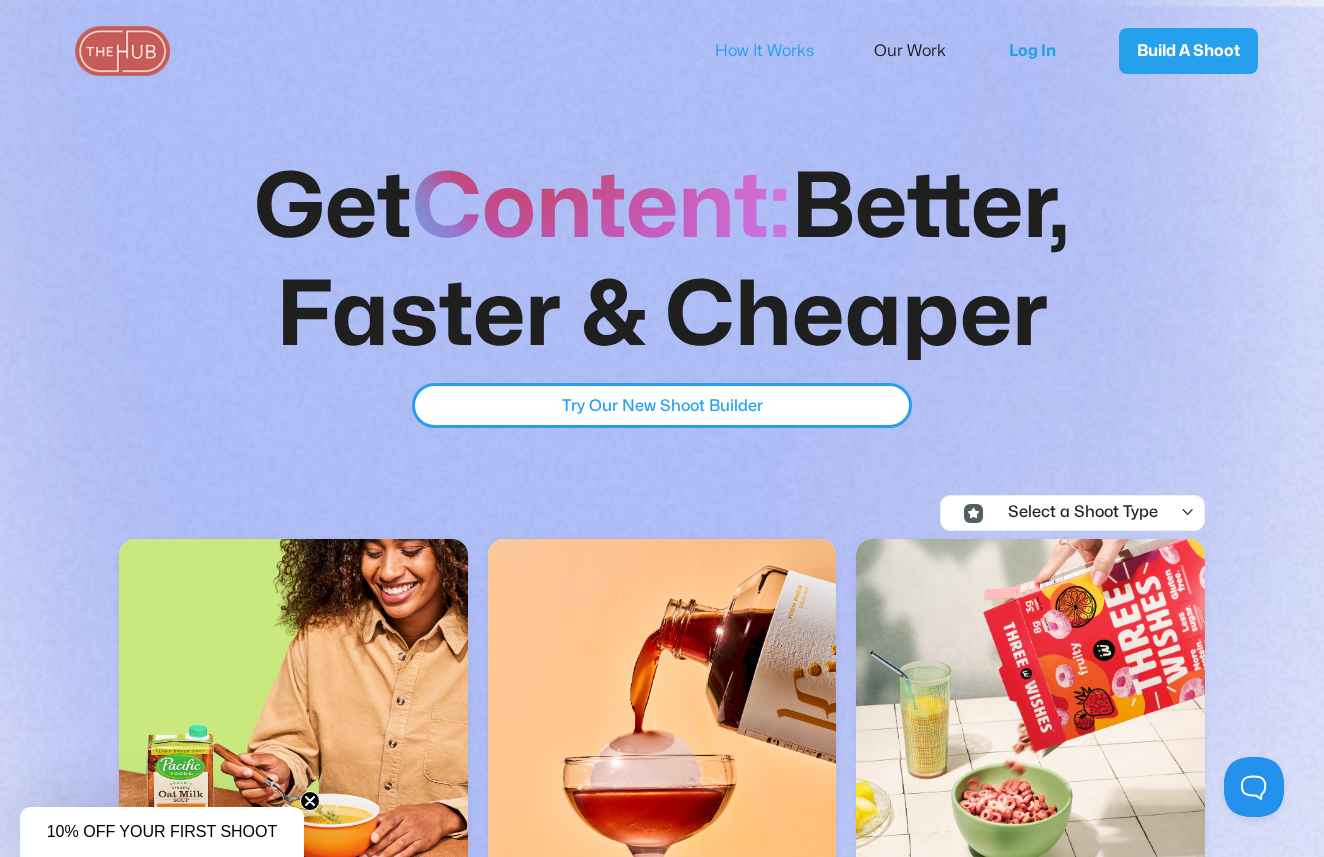 click on "How It Works" at bounding box center (778, 51) 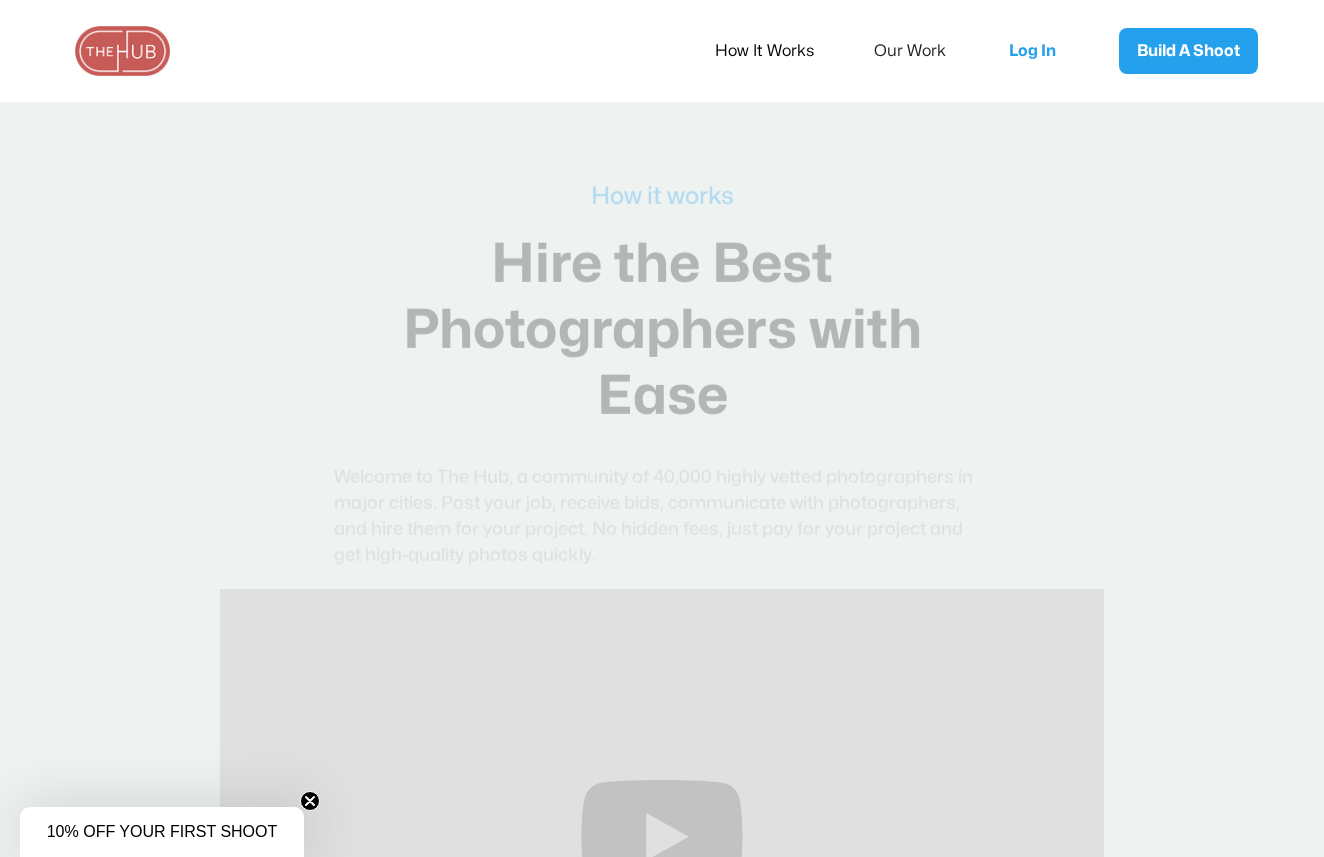 scroll, scrollTop: 0, scrollLeft: 0, axis: both 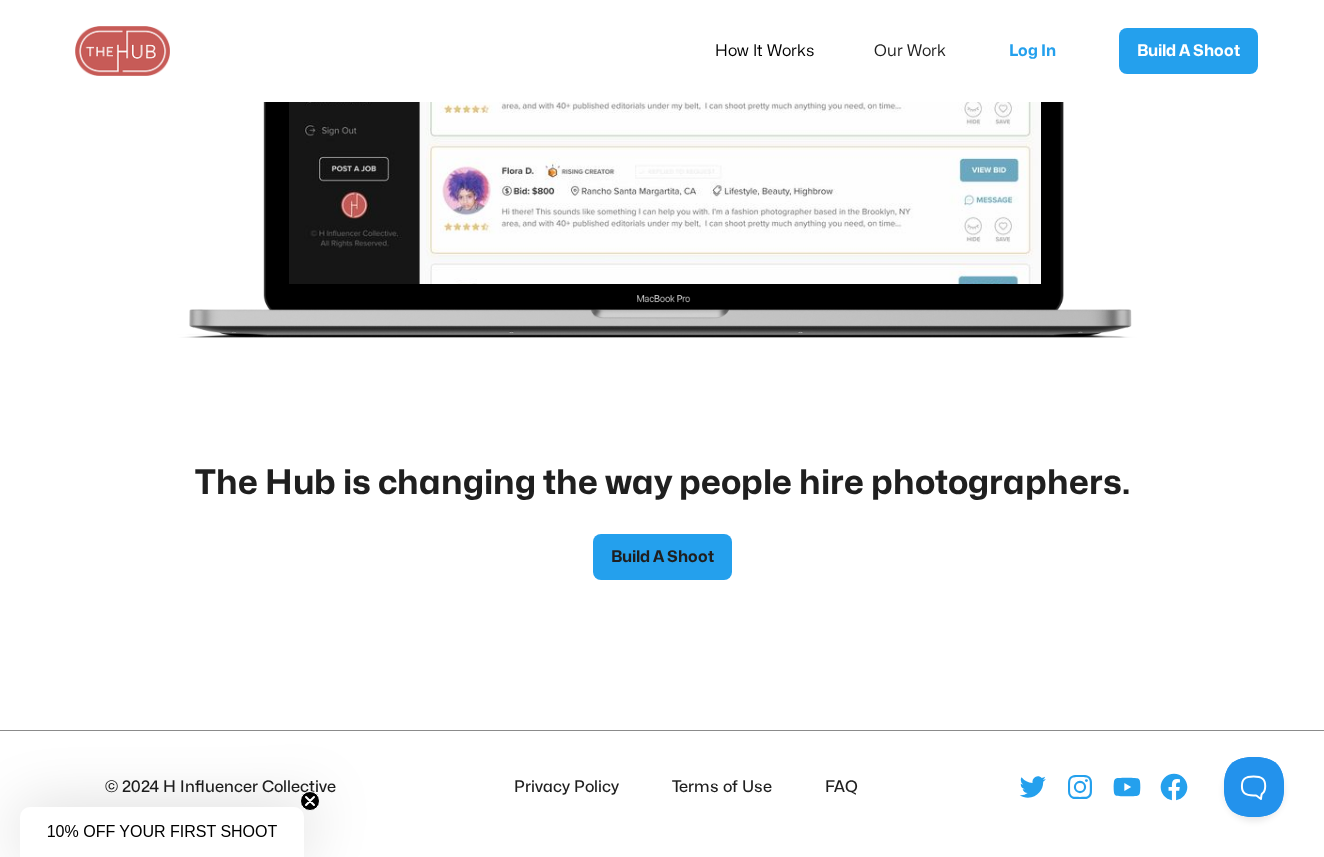 click on "Build A Shoot" at bounding box center (662, 557) 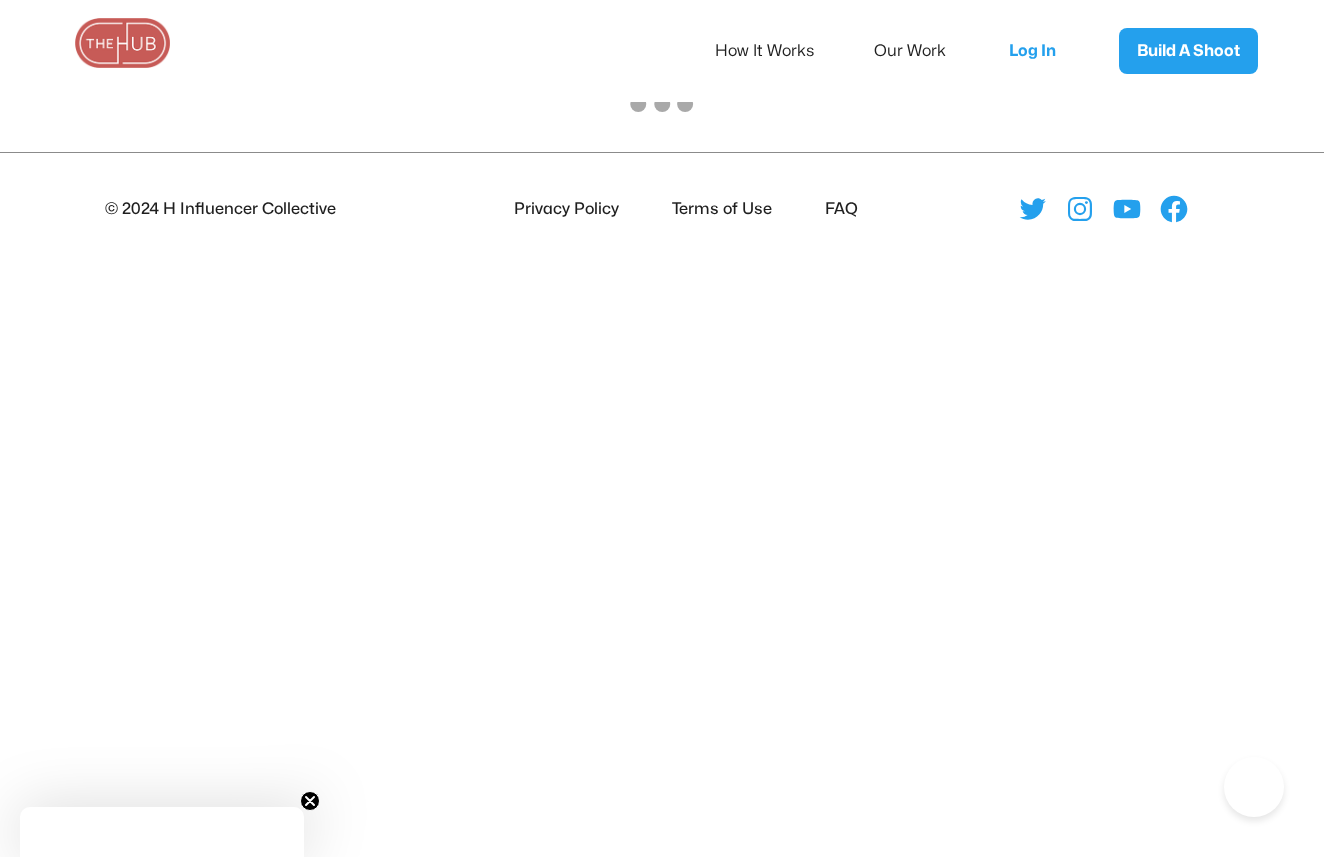 scroll, scrollTop: 0, scrollLeft: 0, axis: both 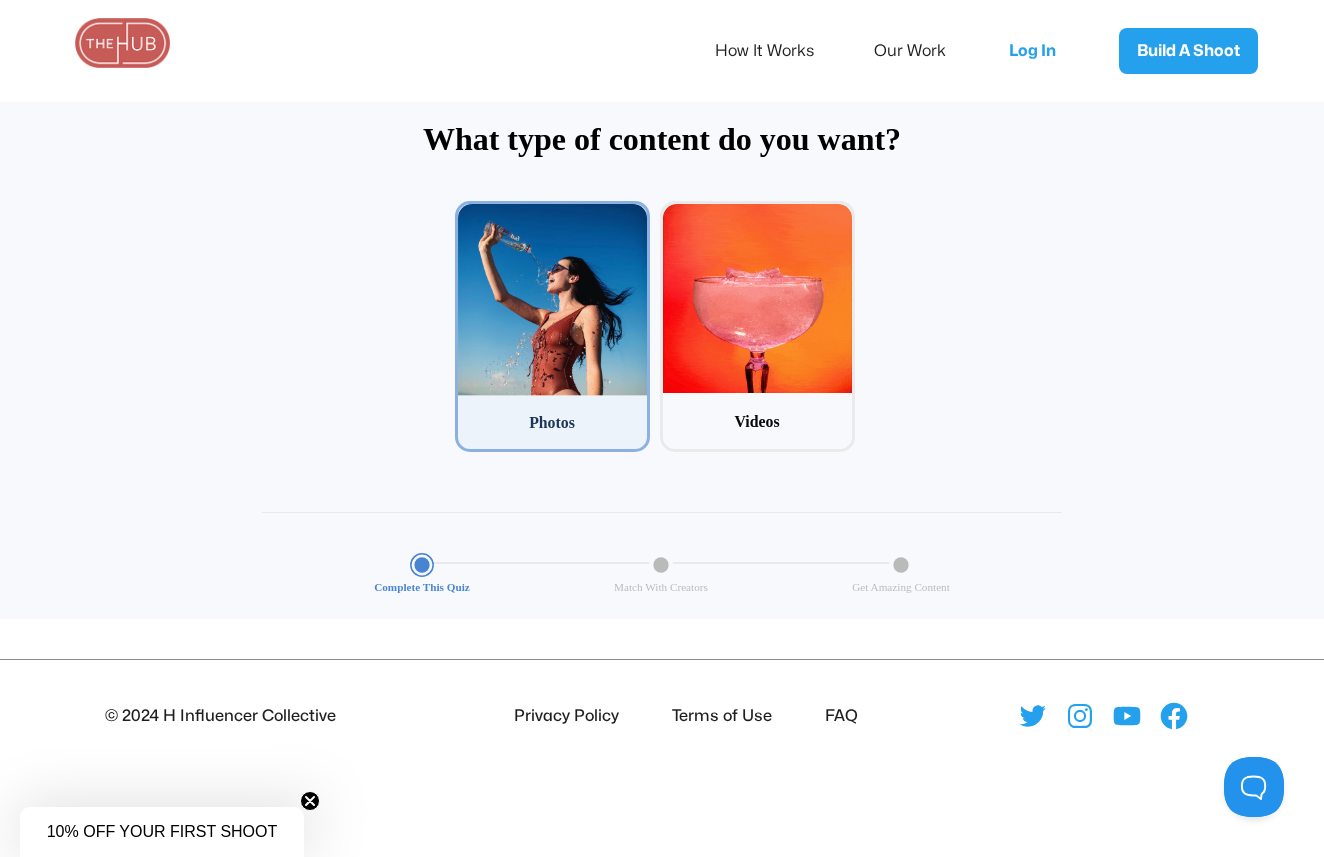 click at bounding box center (552, 300) 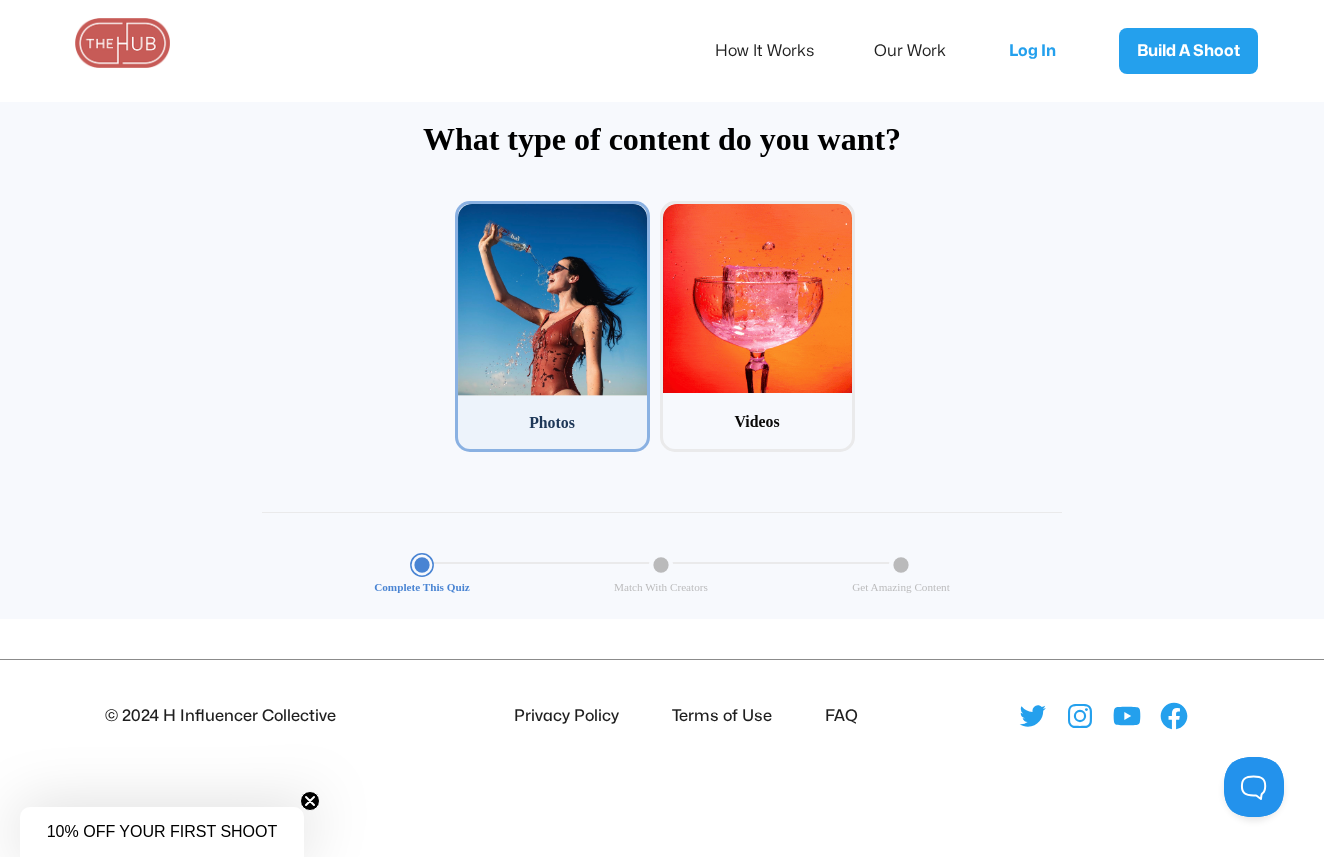 click on "1 Photos" at bounding box center [461, 207] 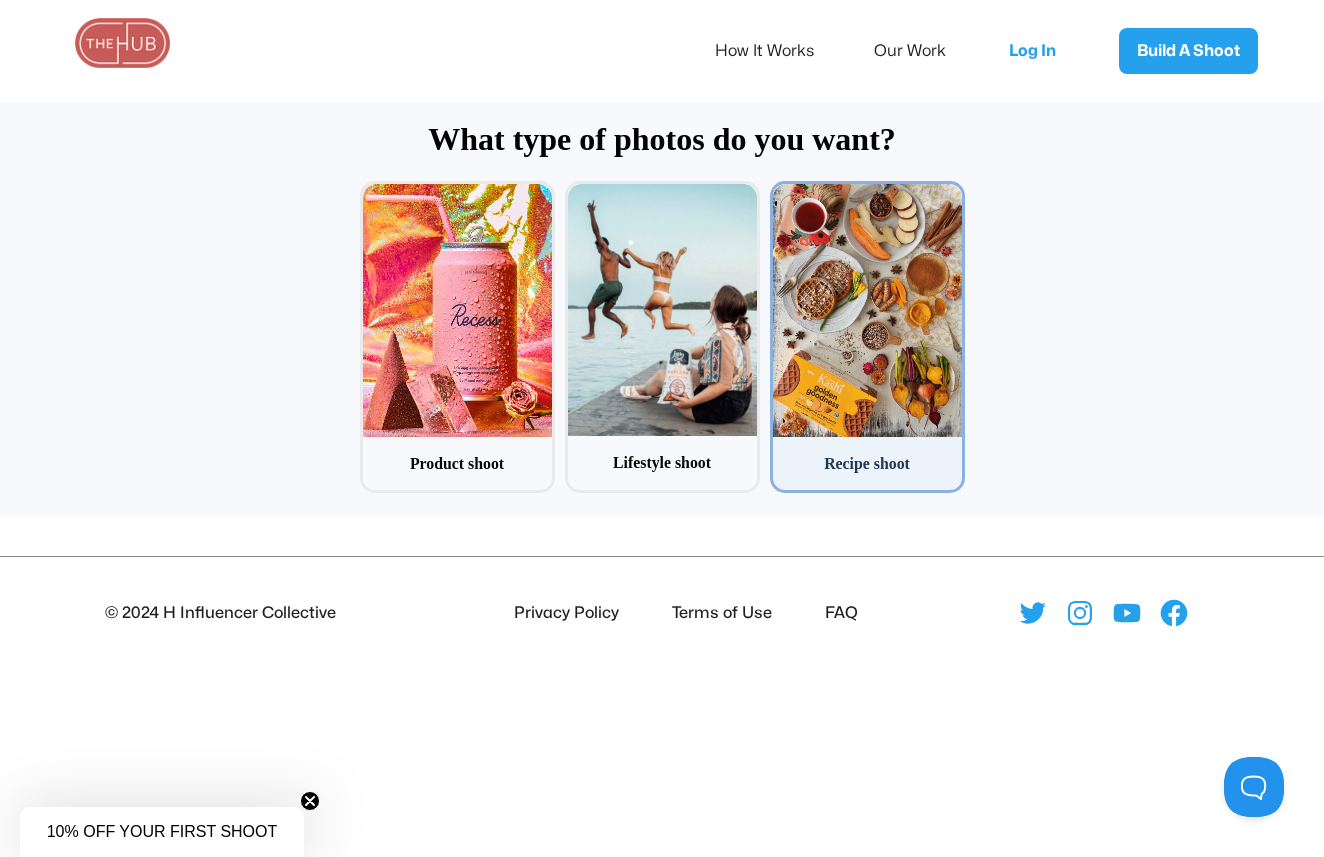click at bounding box center [867, 310] 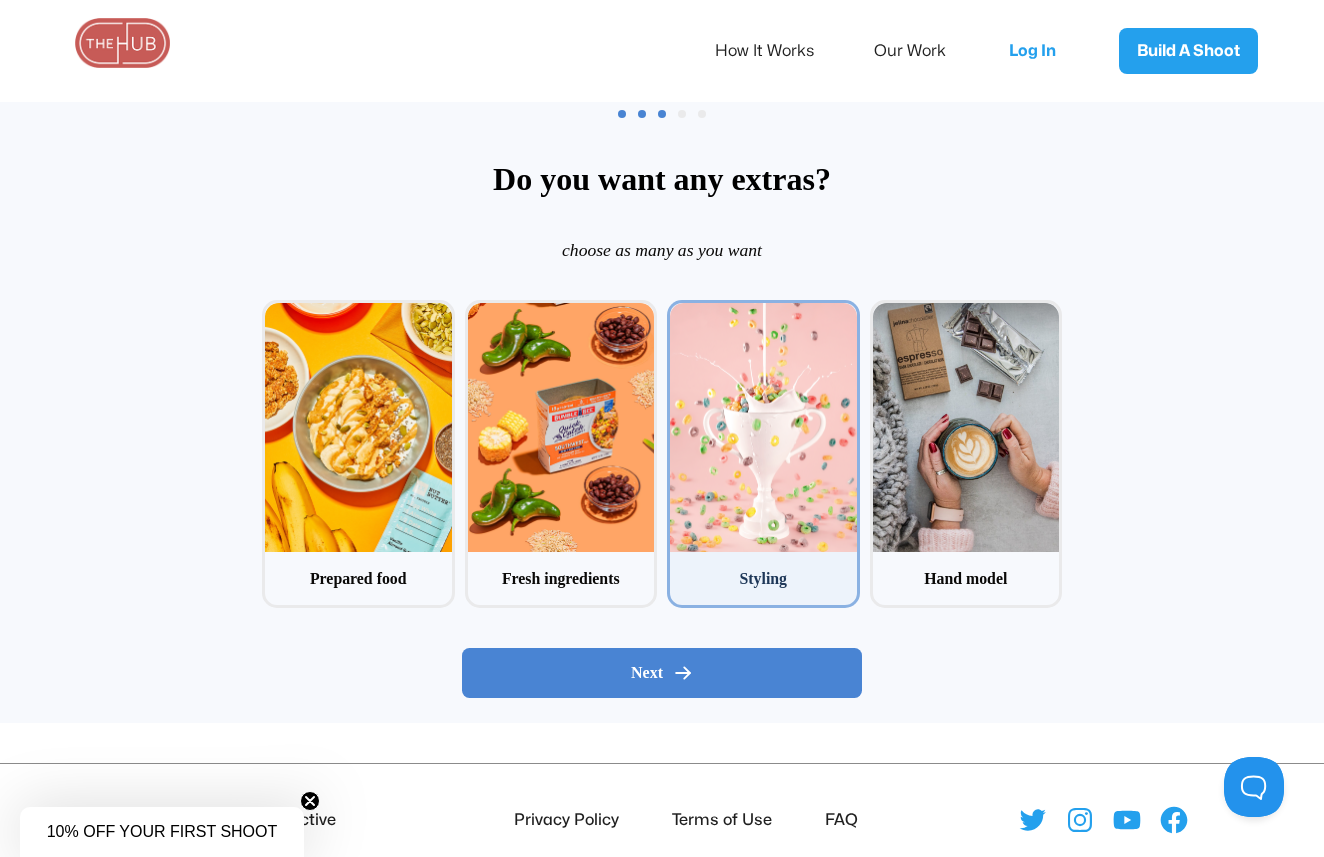 click at bounding box center (763, 427) 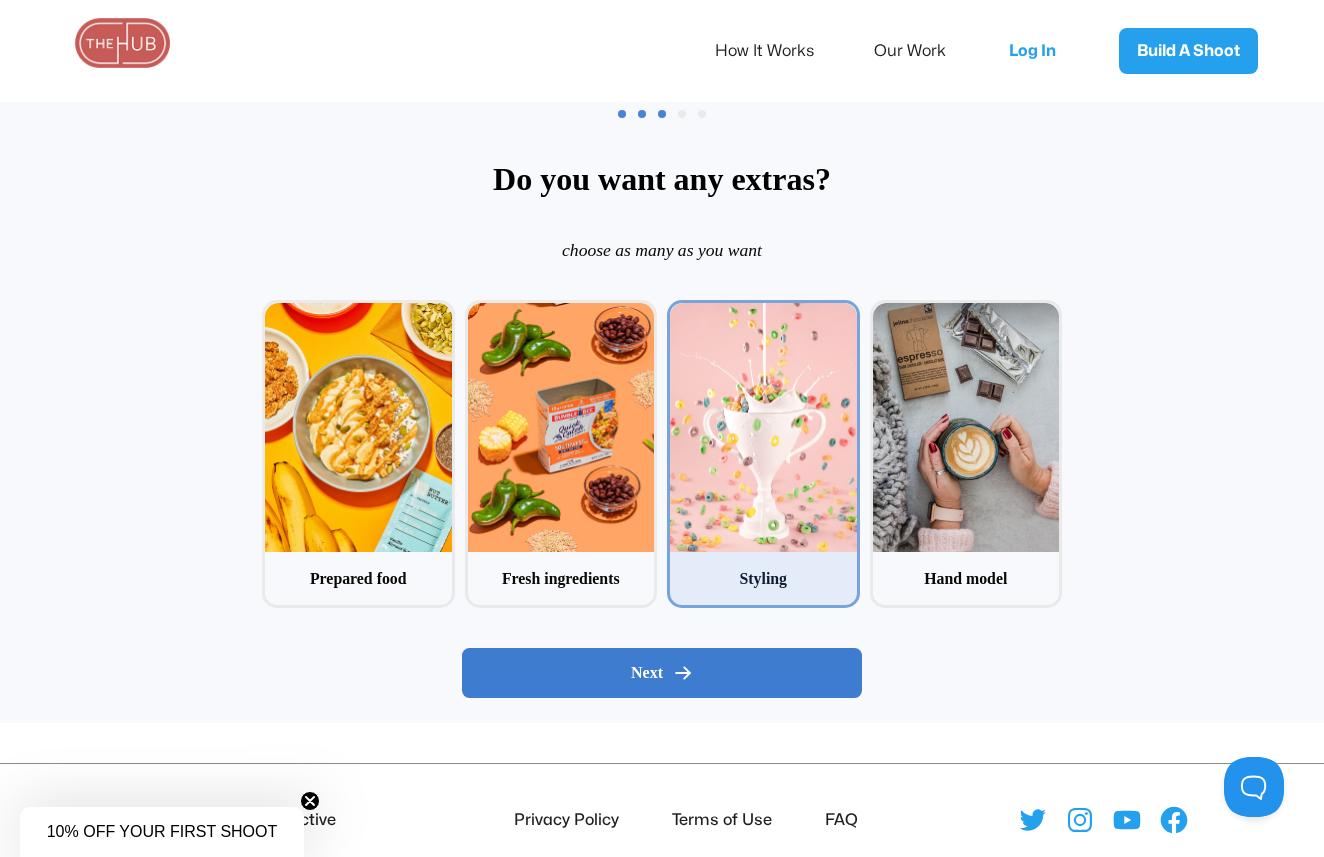 click 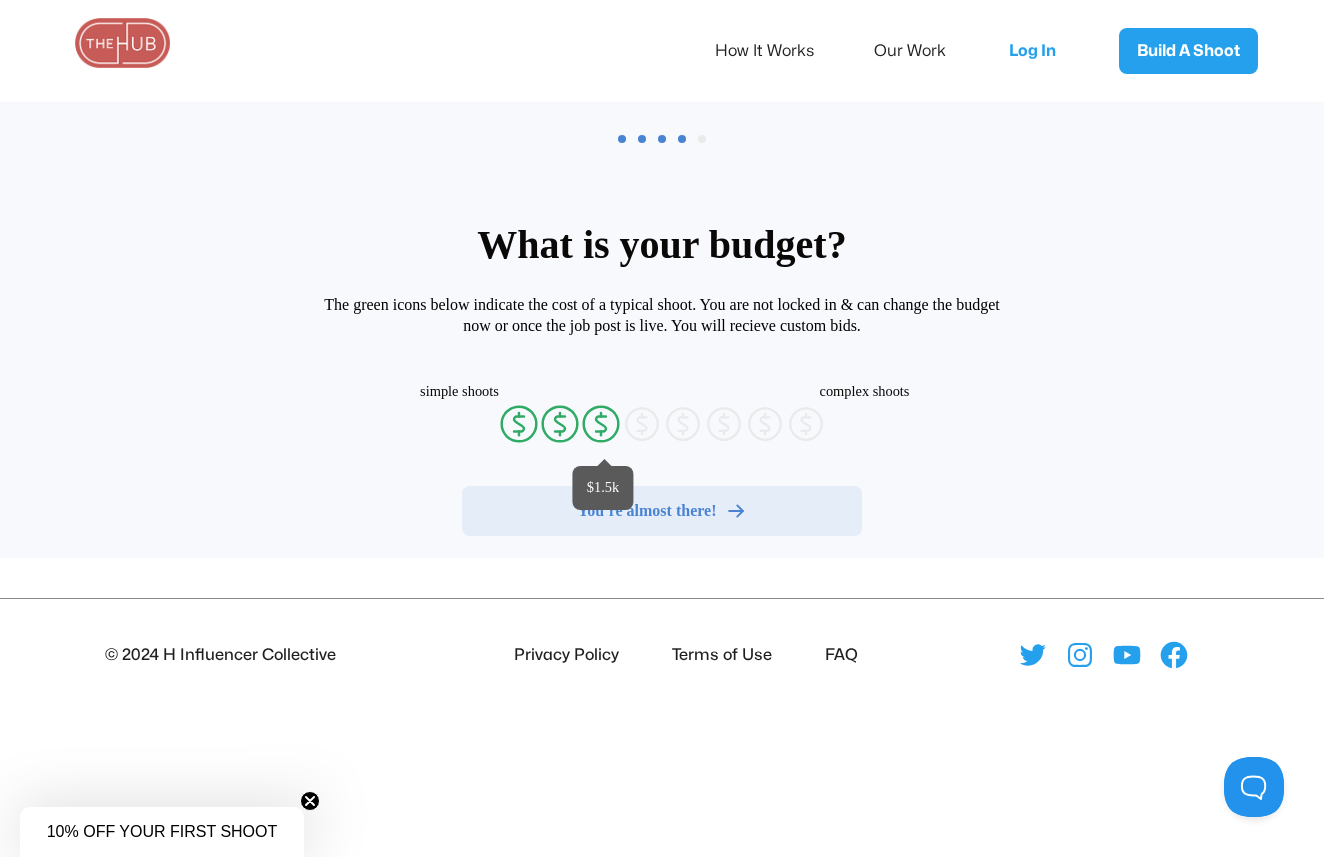 radio on "false" 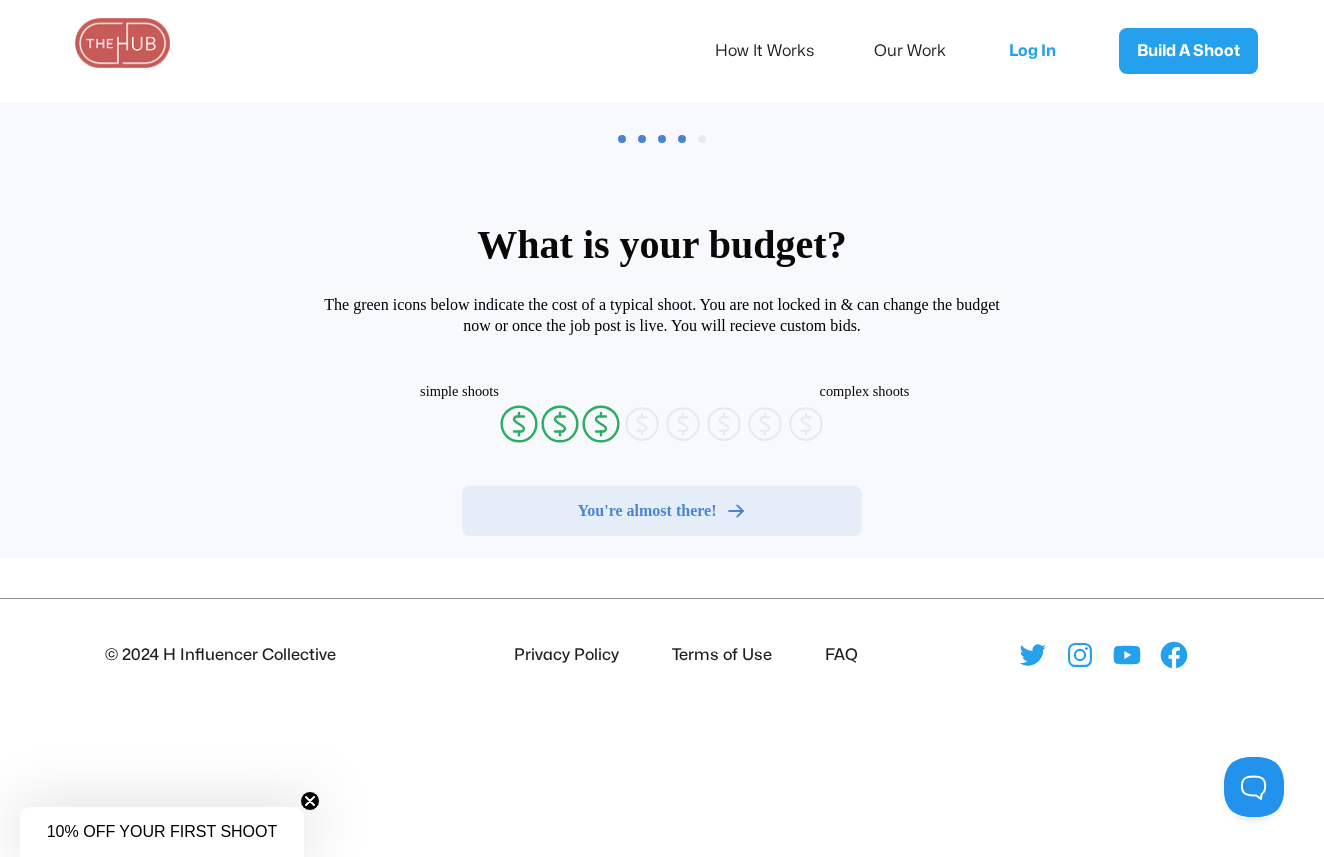 radio on "false" 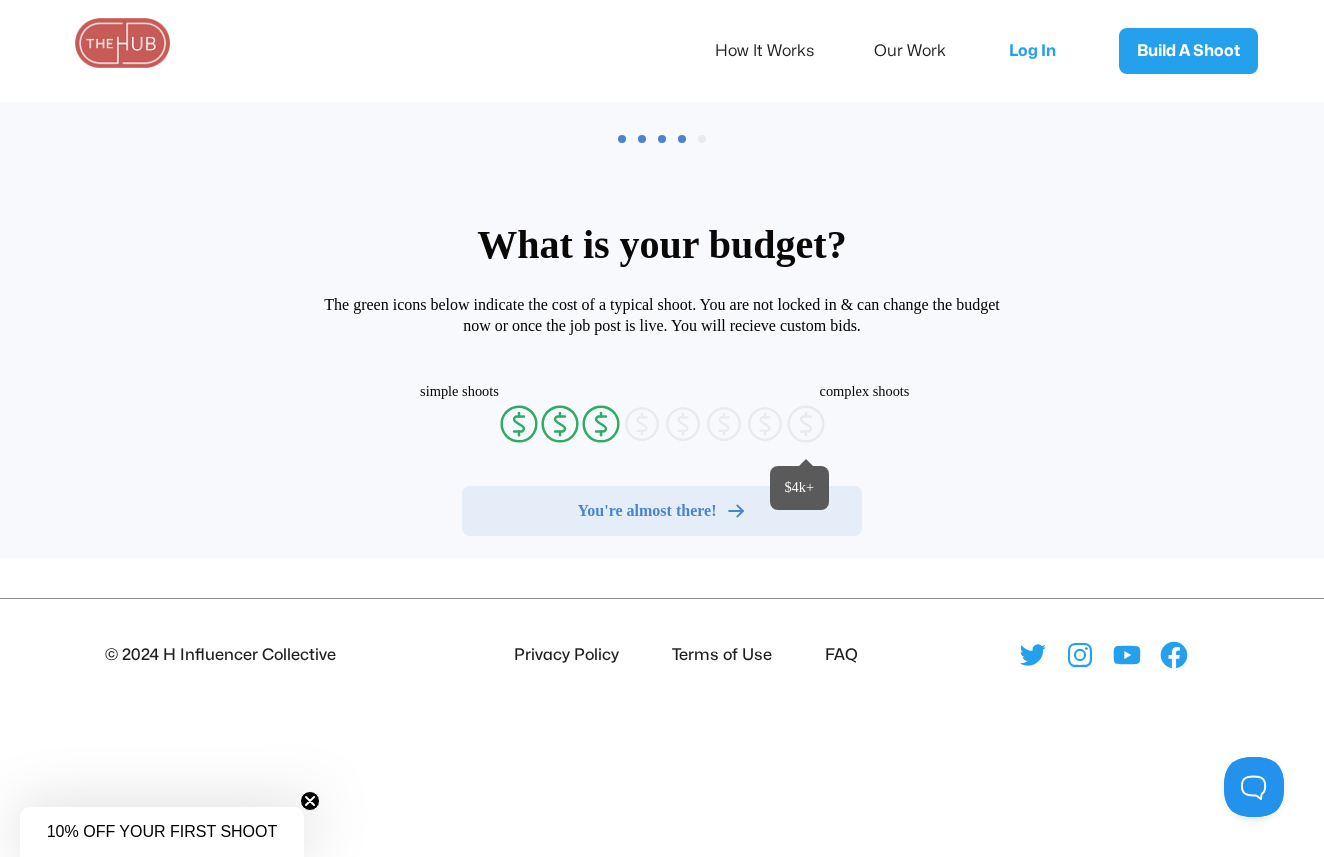 radio on "false" 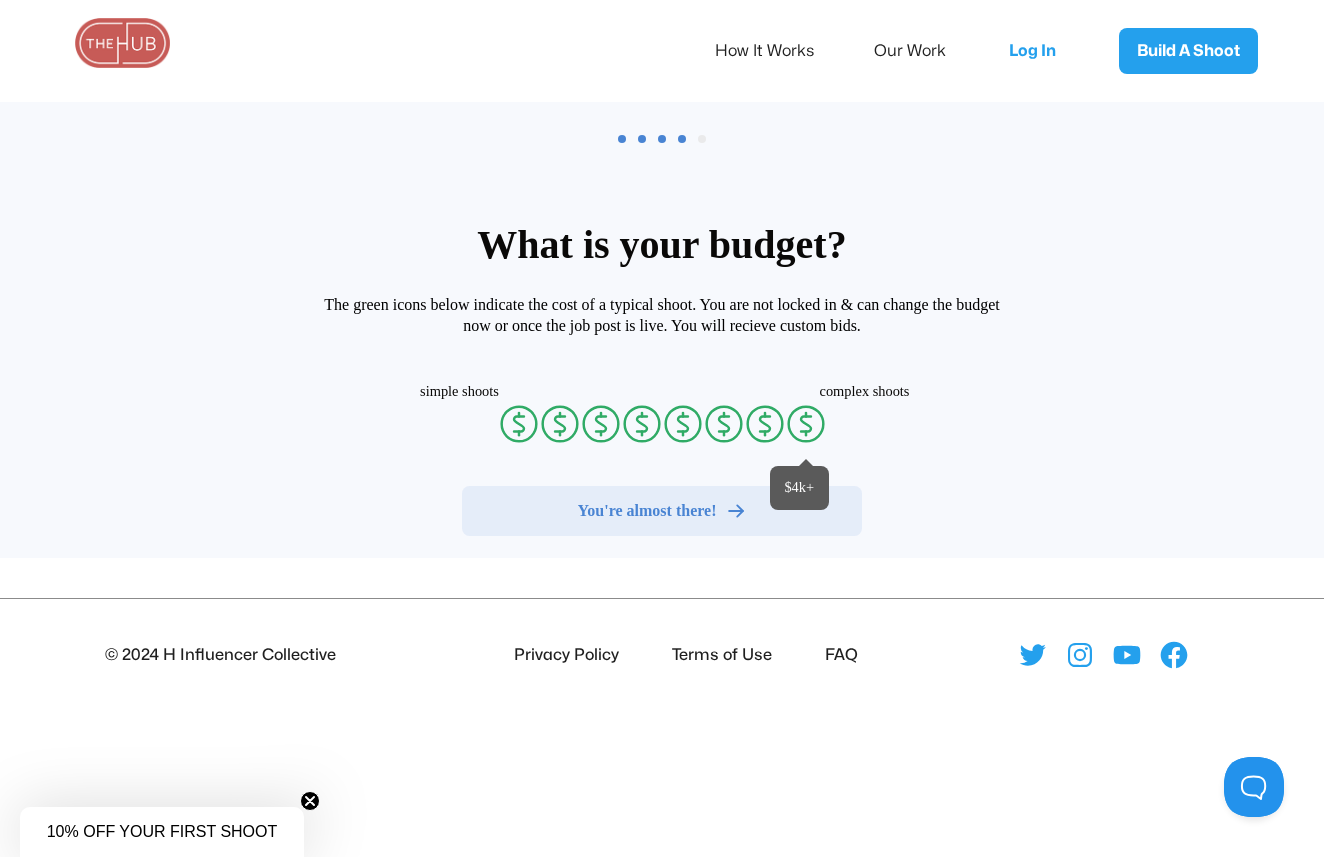 radio on "false" 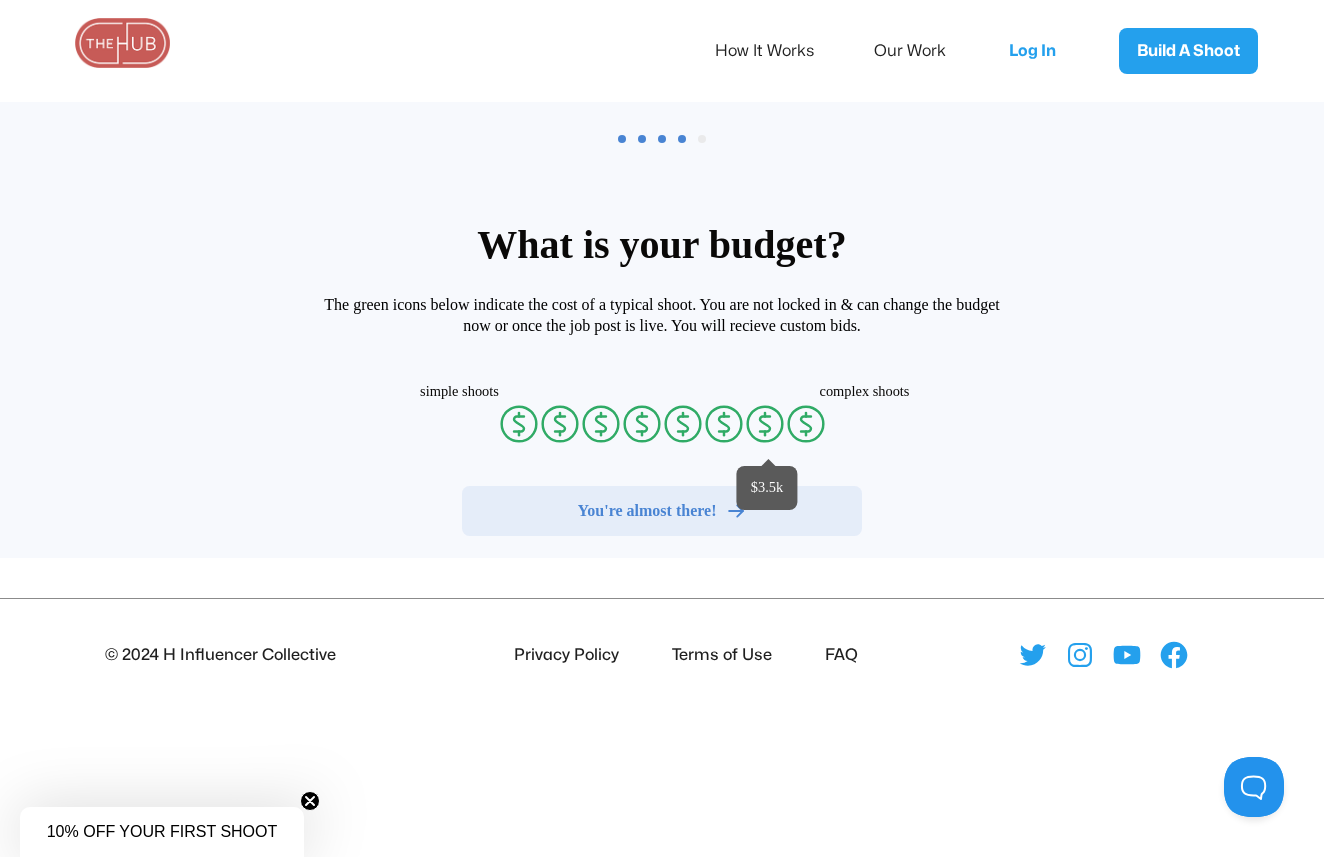 radio on "false" 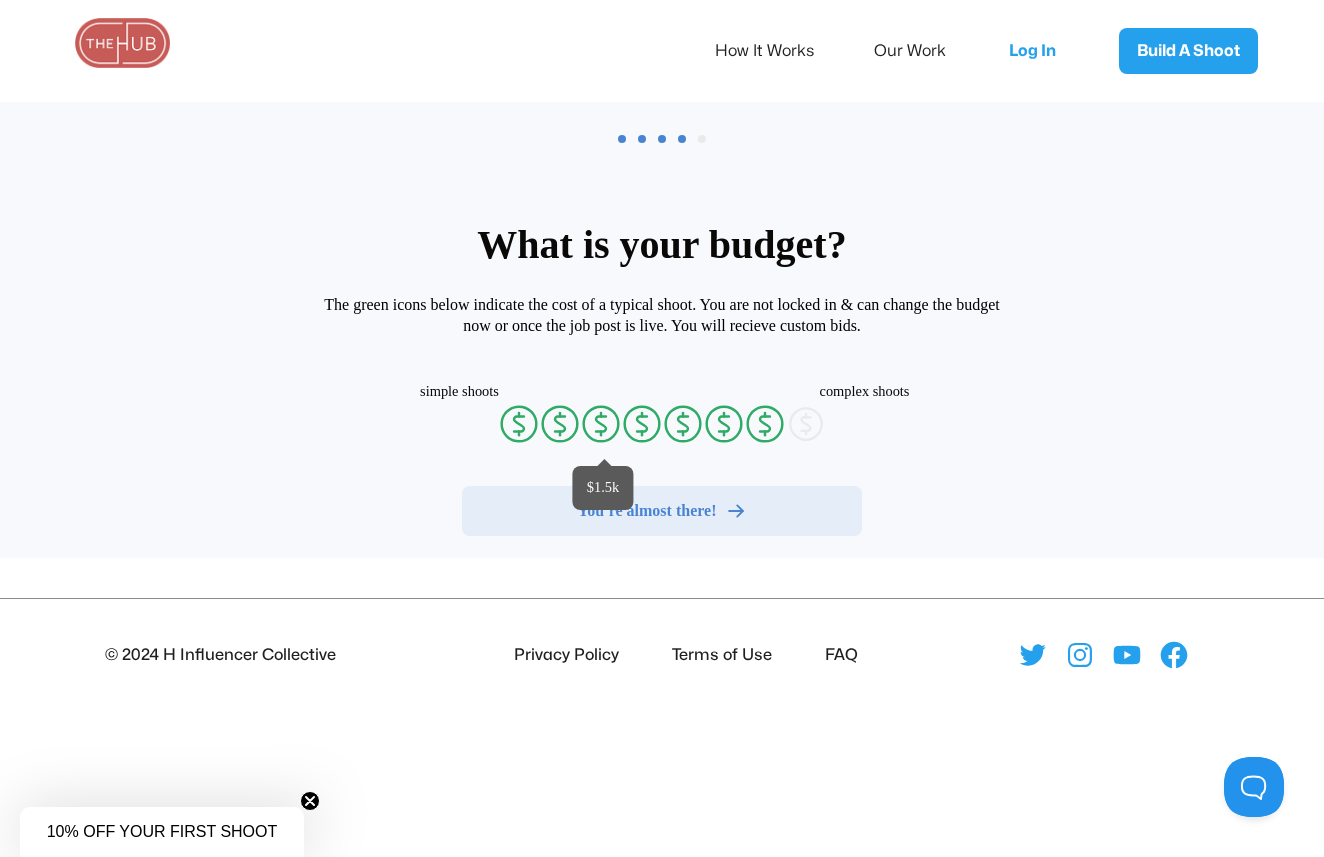 radio on "false" 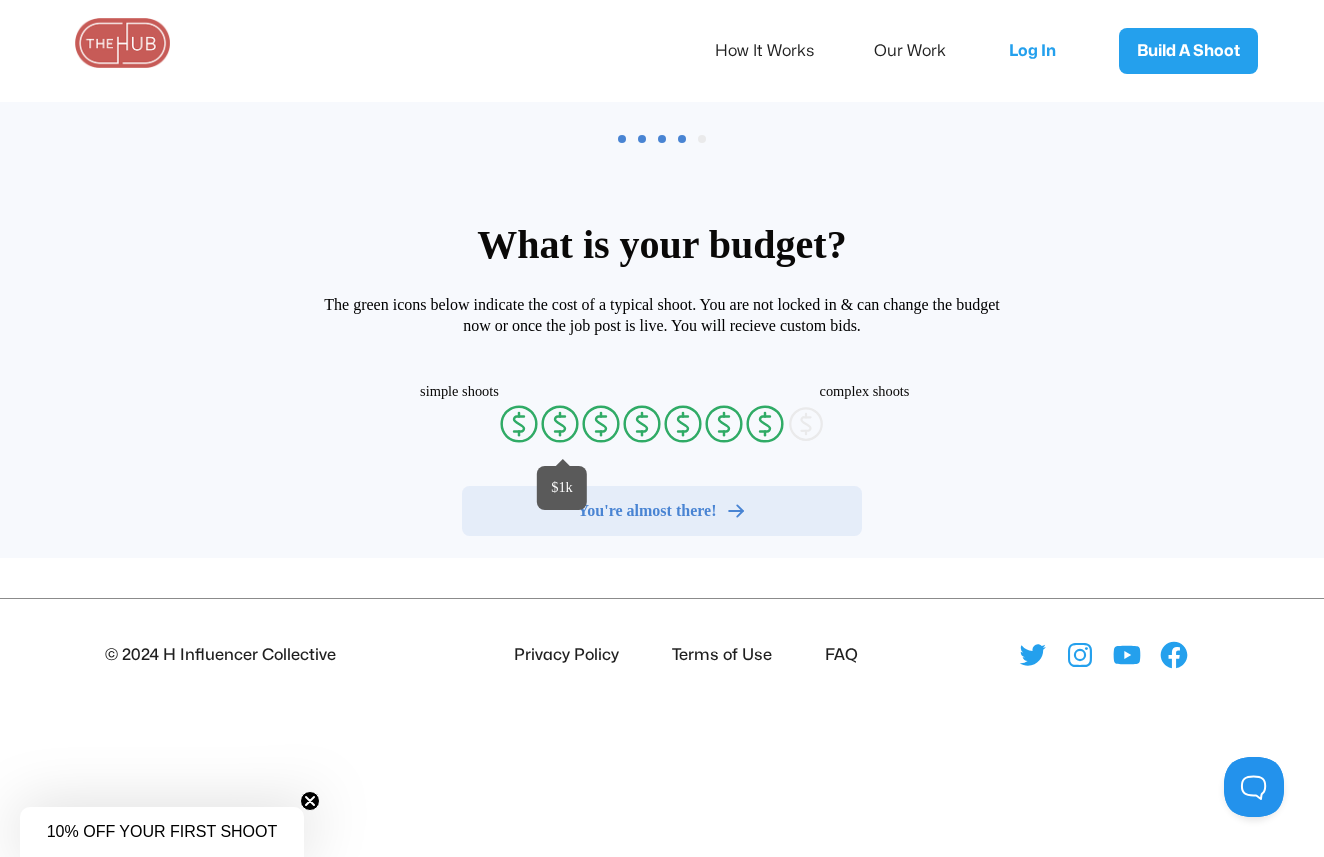 radio on "false" 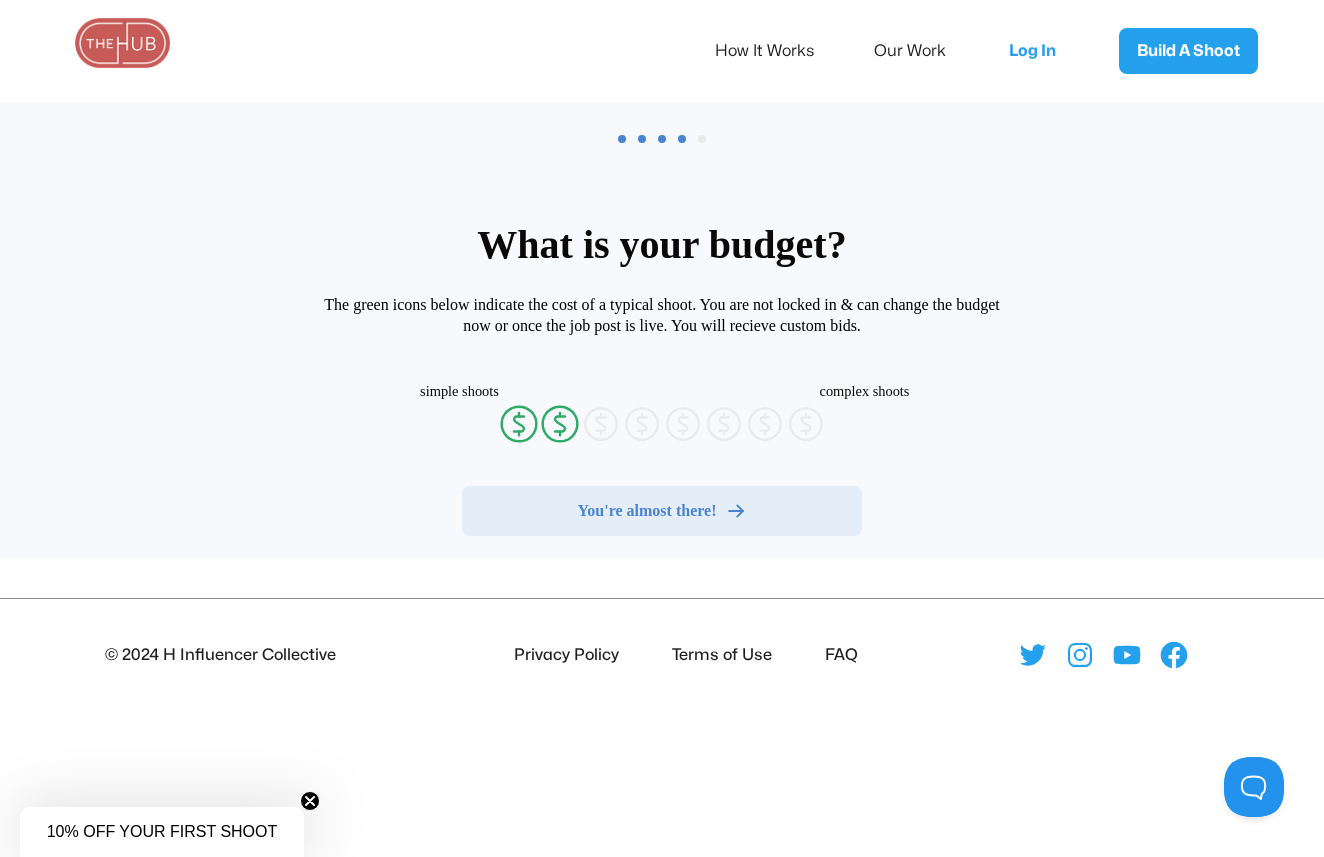 radio on "false" 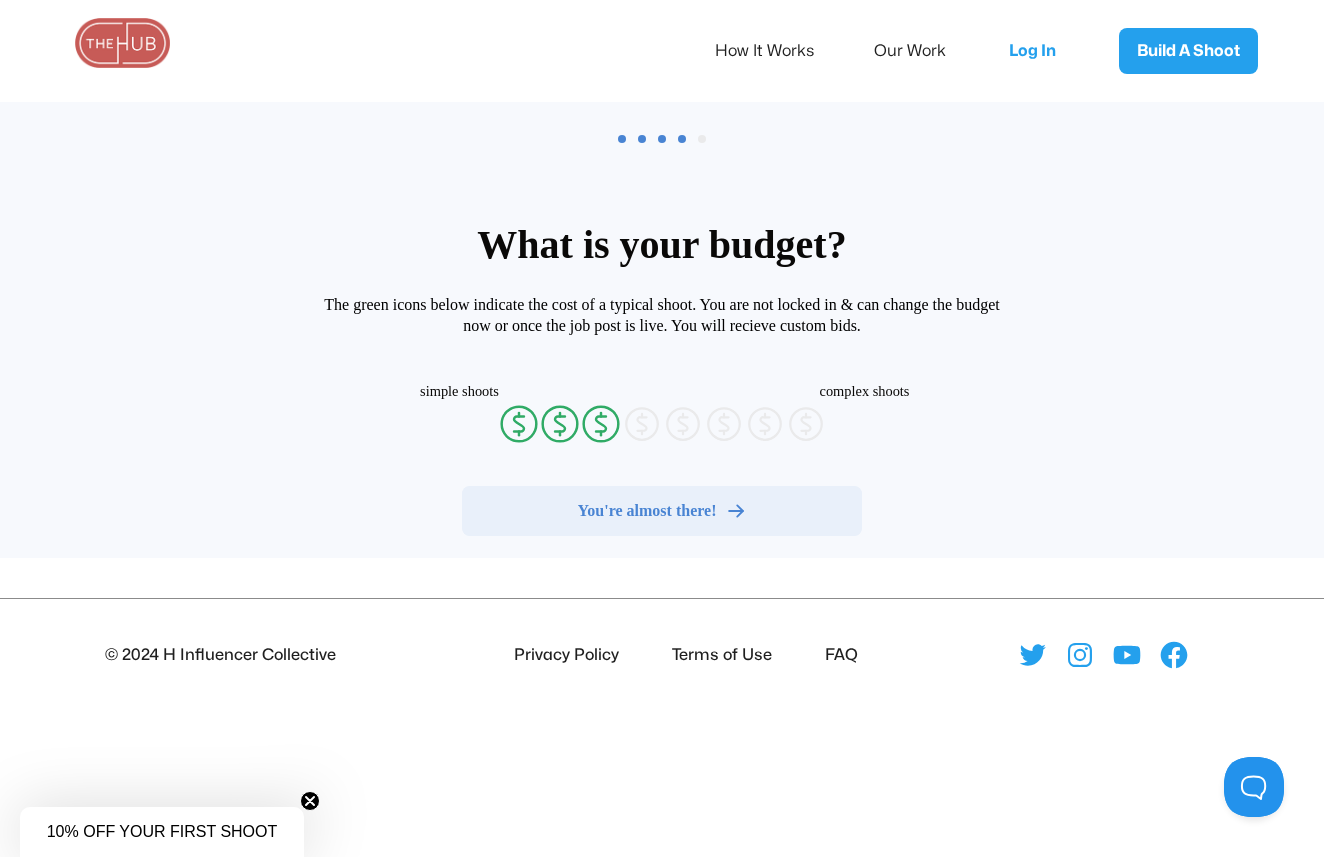 click on "You're almost there!" at bounding box center (647, 511) 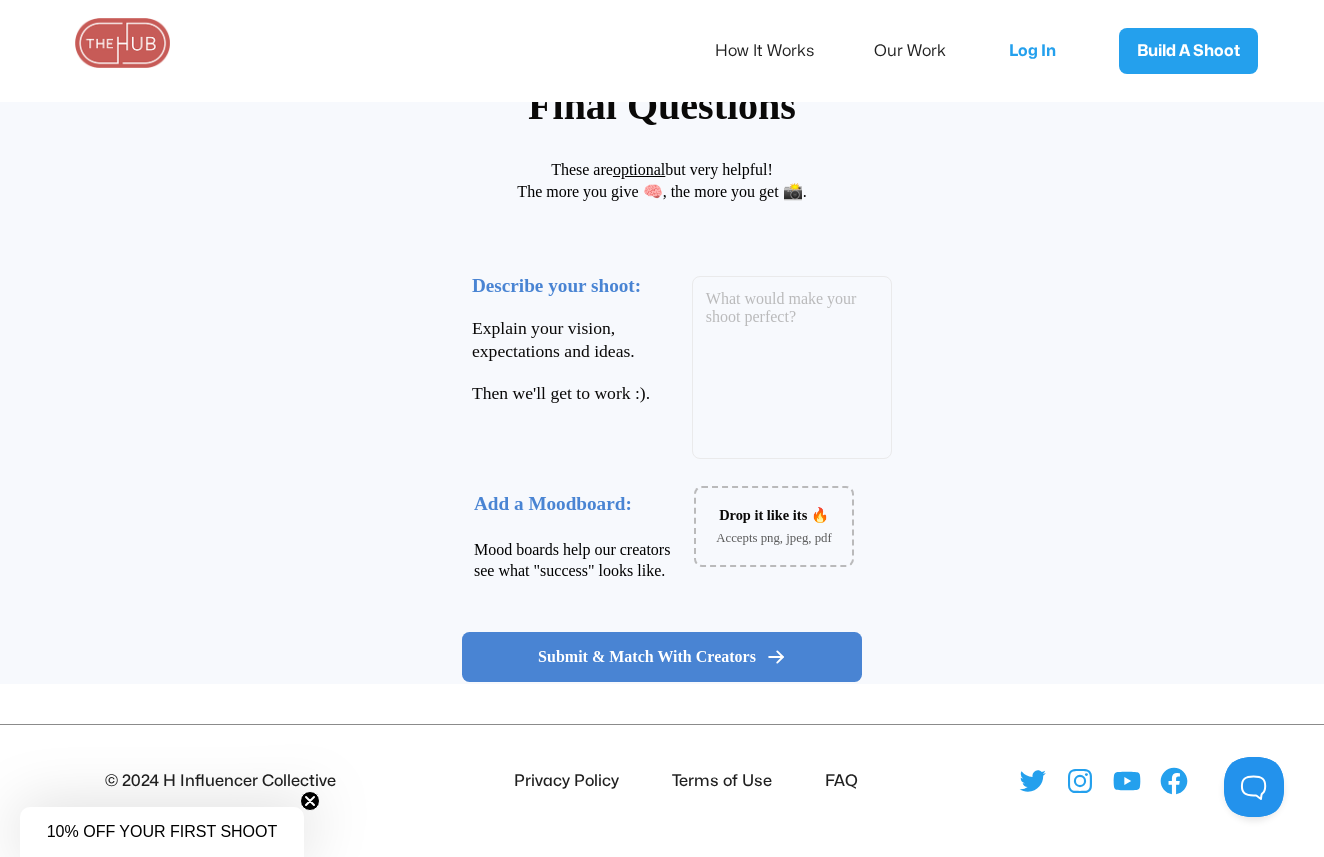 scroll, scrollTop: 185, scrollLeft: 0, axis: vertical 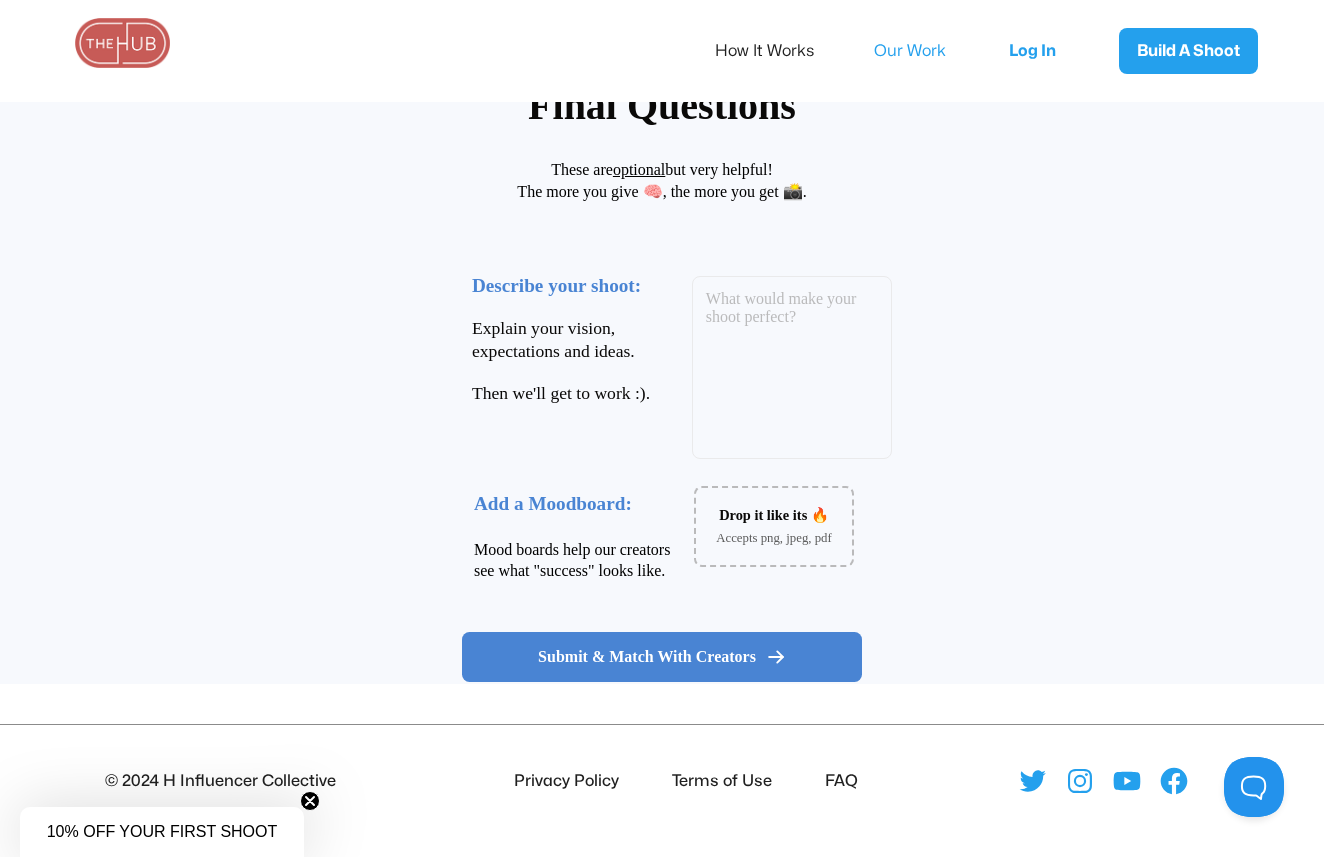 click on "Our Work" at bounding box center [923, 51] 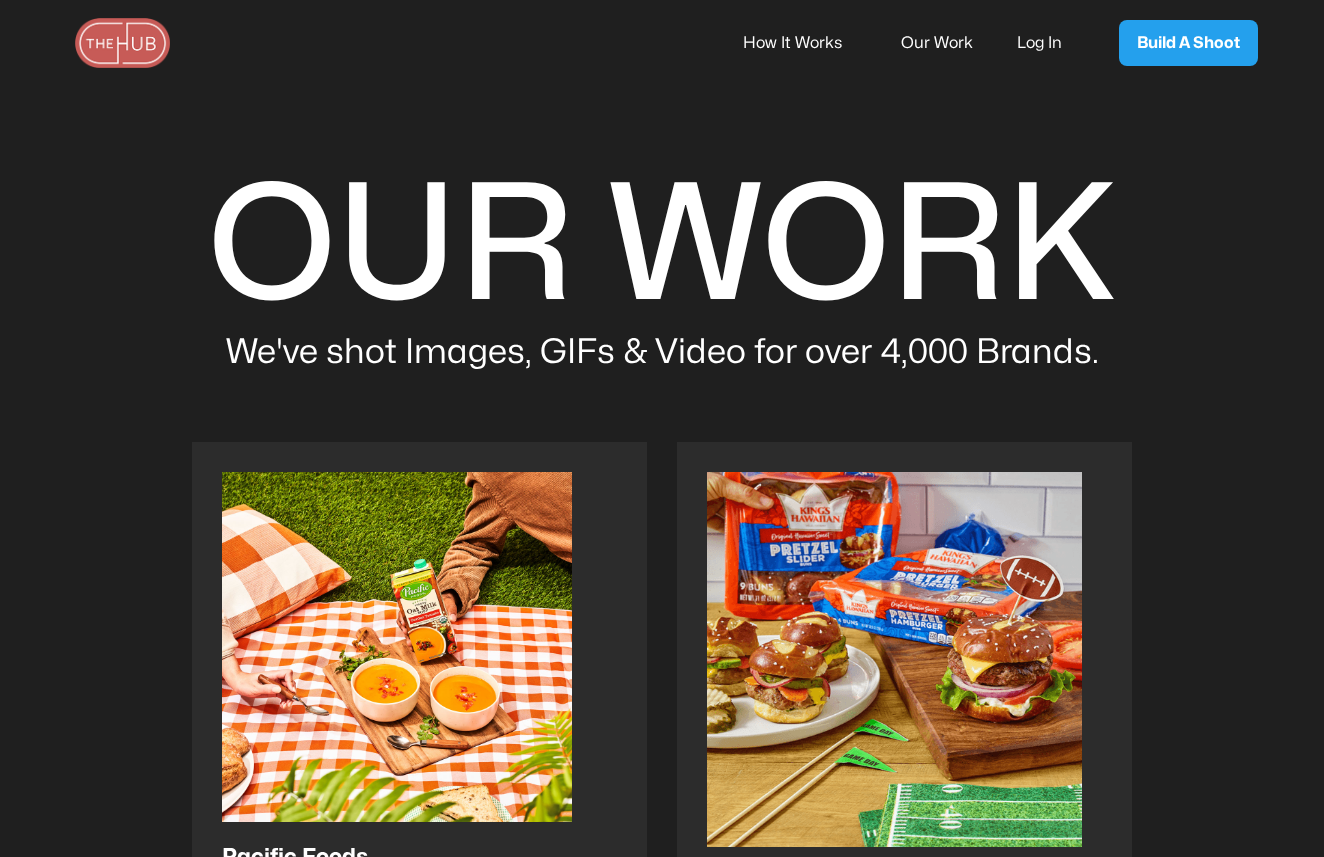 scroll, scrollTop: 0, scrollLeft: 0, axis: both 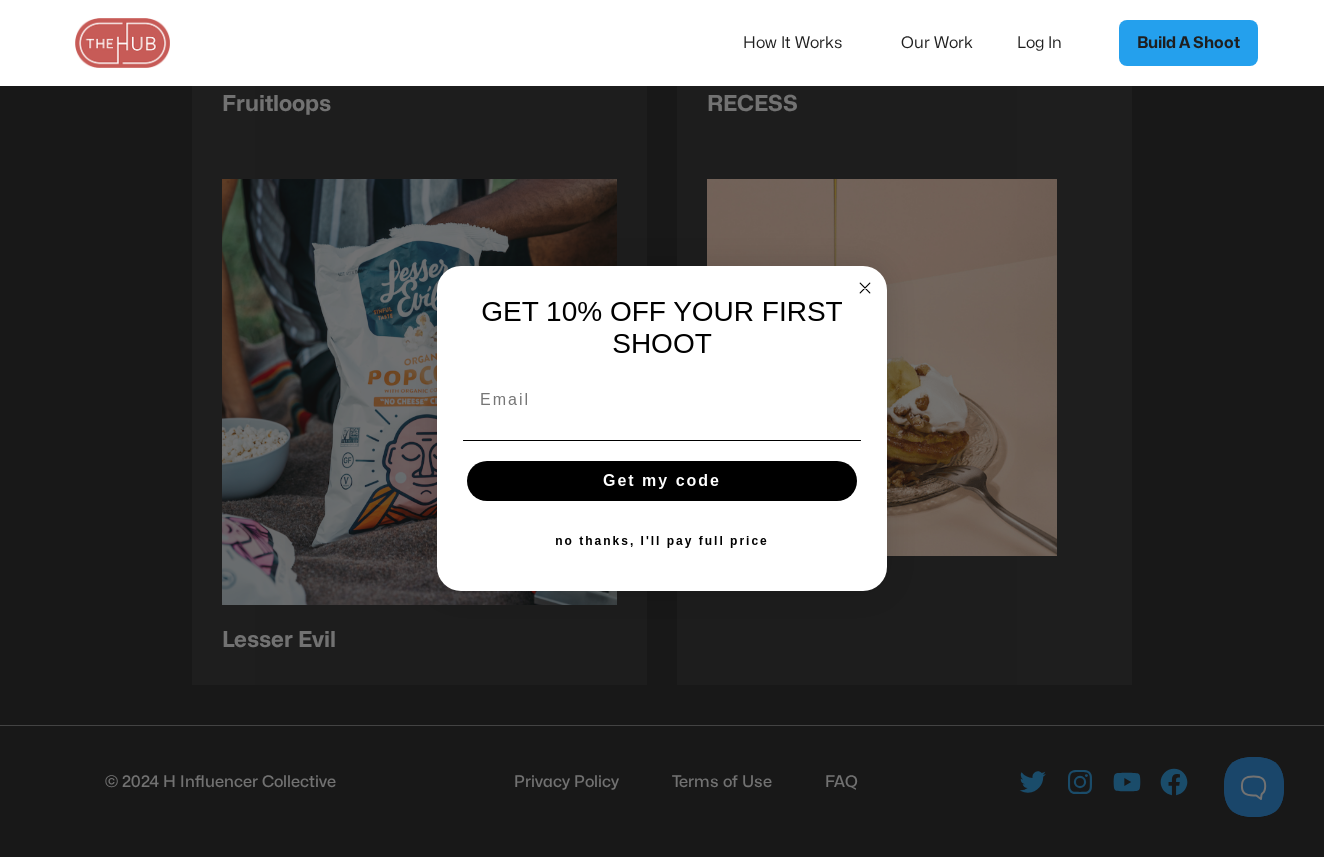 click 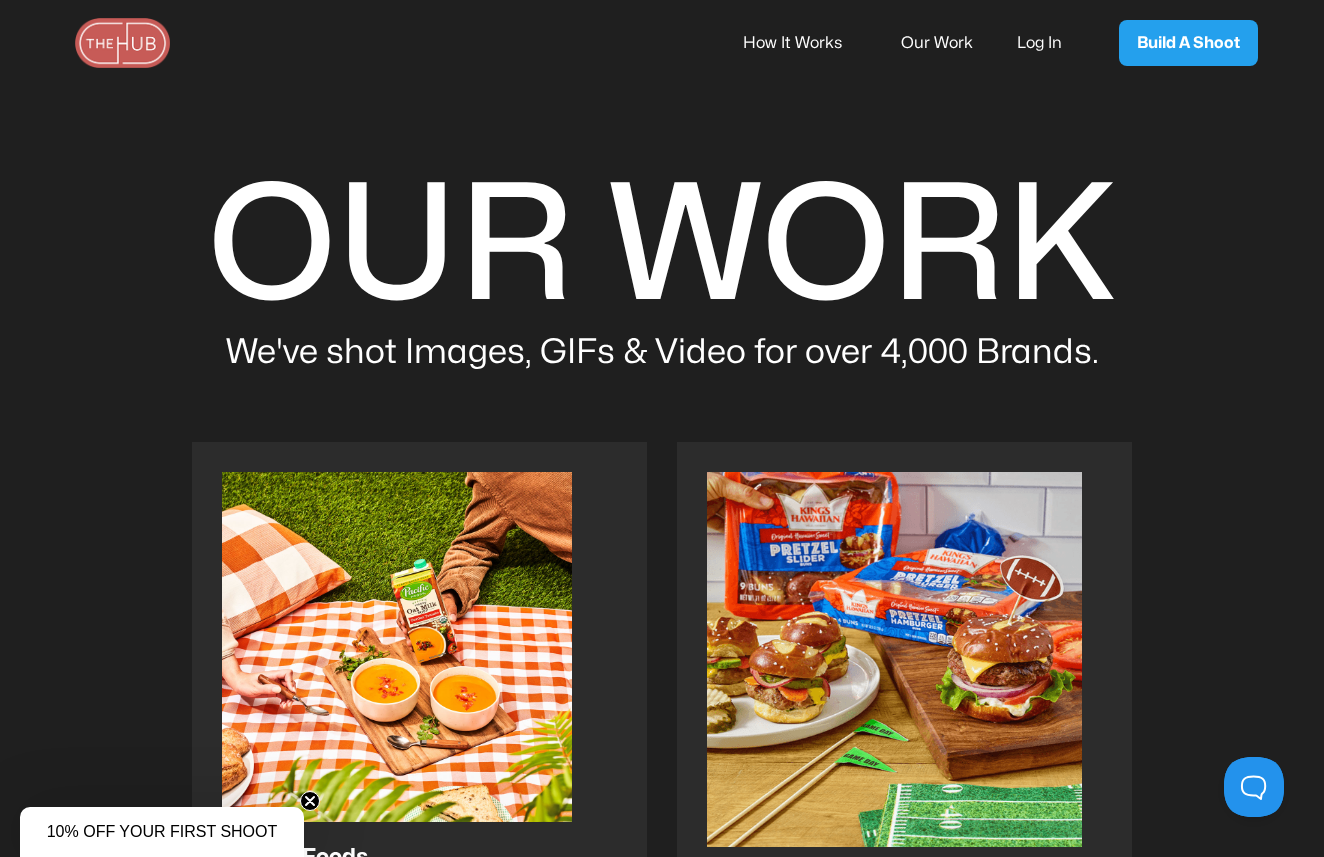 scroll, scrollTop: 0, scrollLeft: 0, axis: both 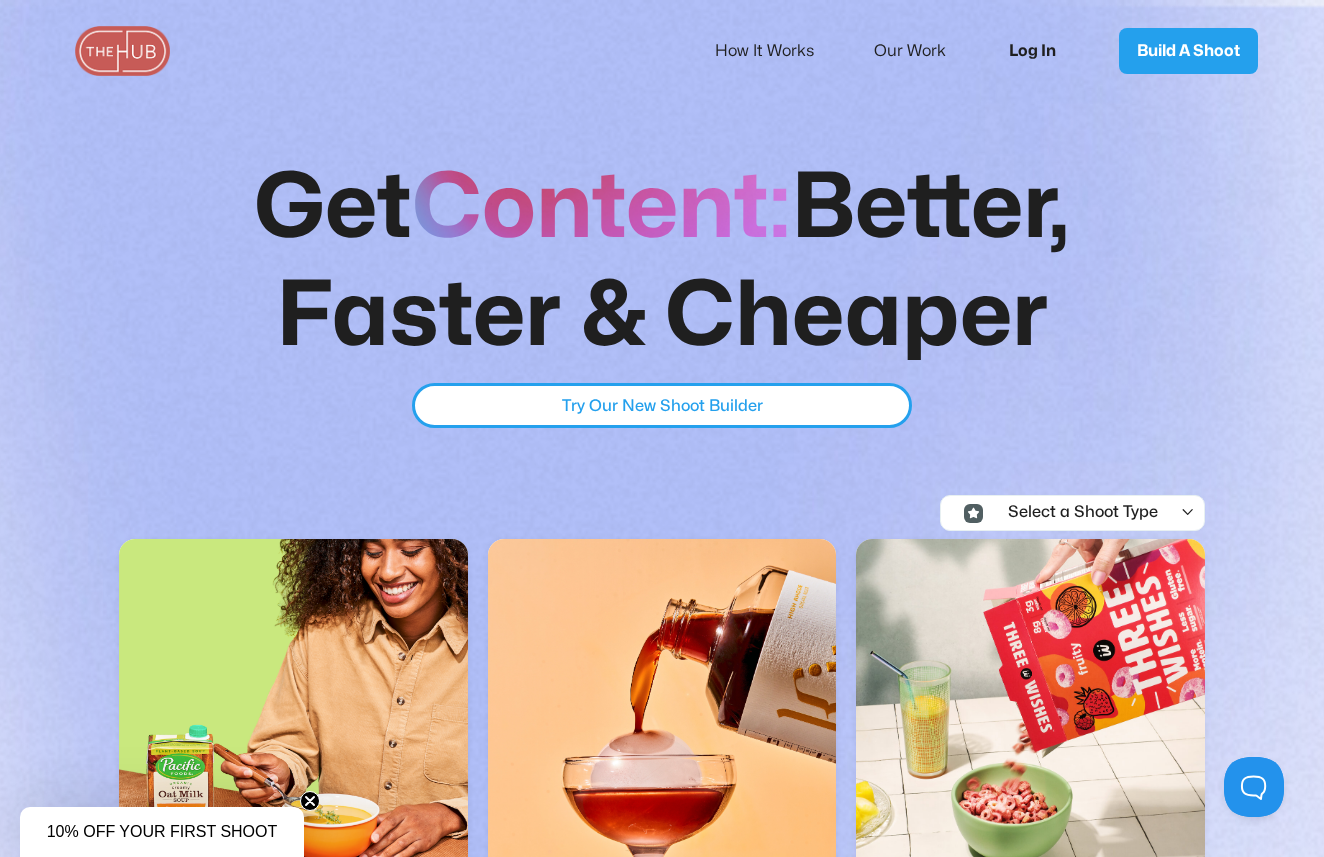 click on "Log In" at bounding box center (1039, 51) 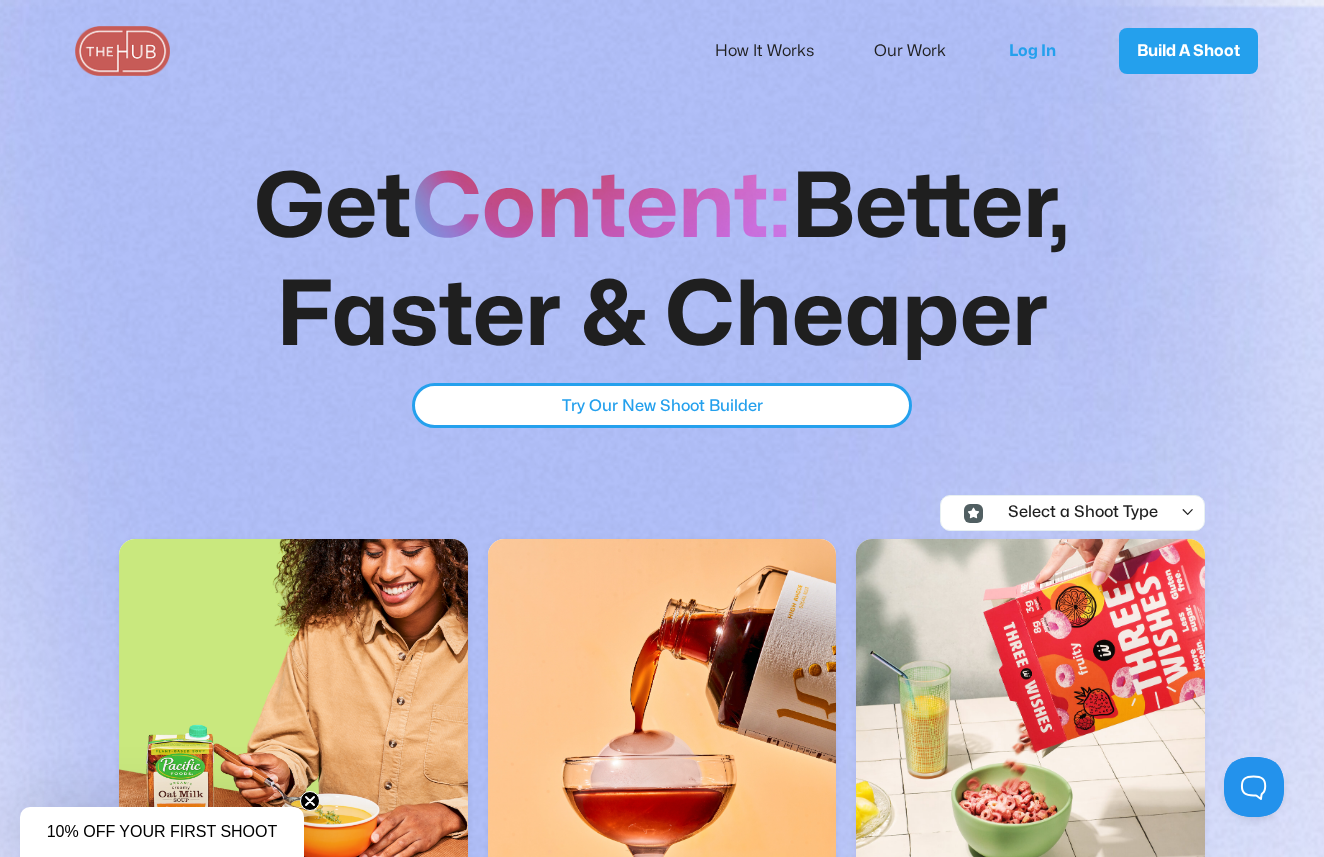 click at bounding box center [122, 51] 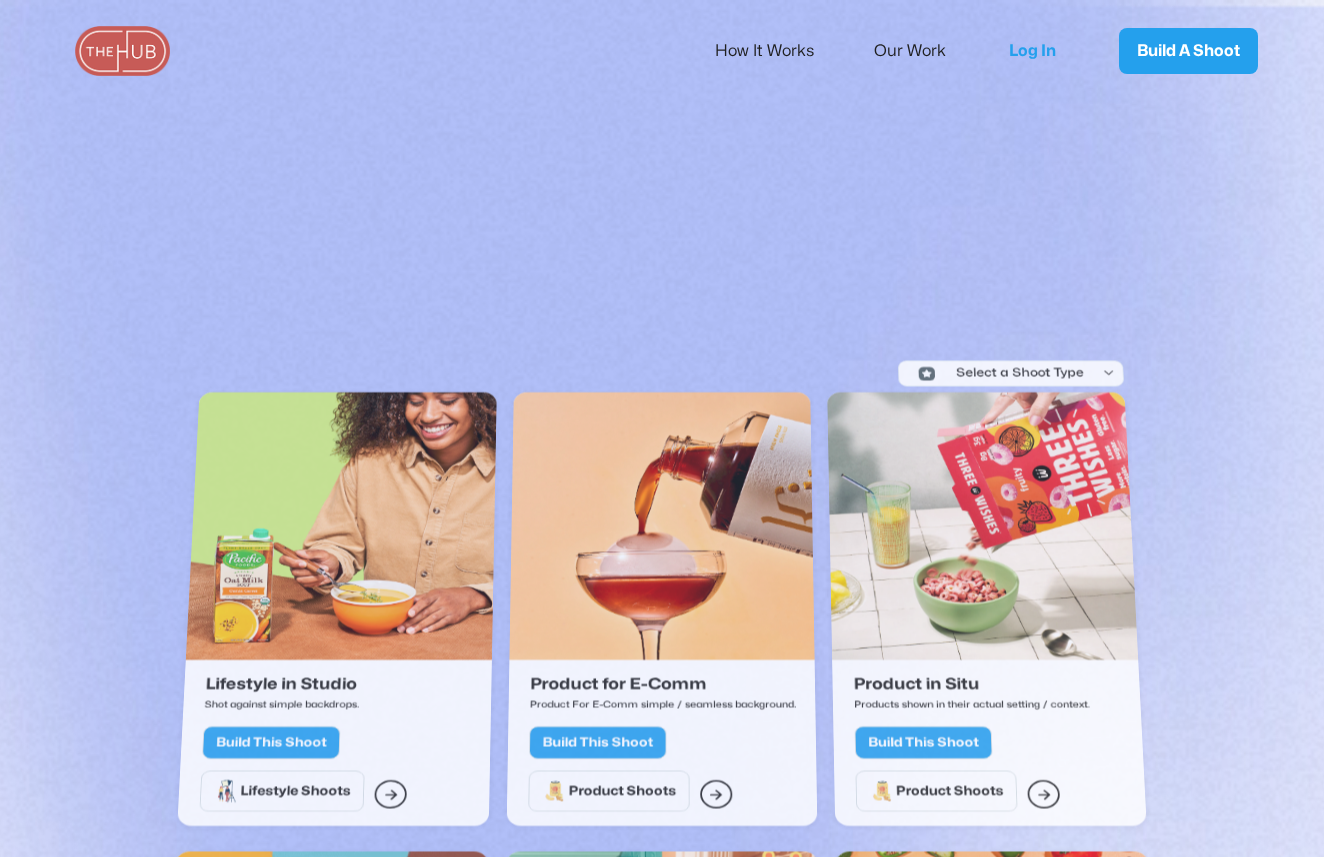 scroll, scrollTop: 0, scrollLeft: 0, axis: both 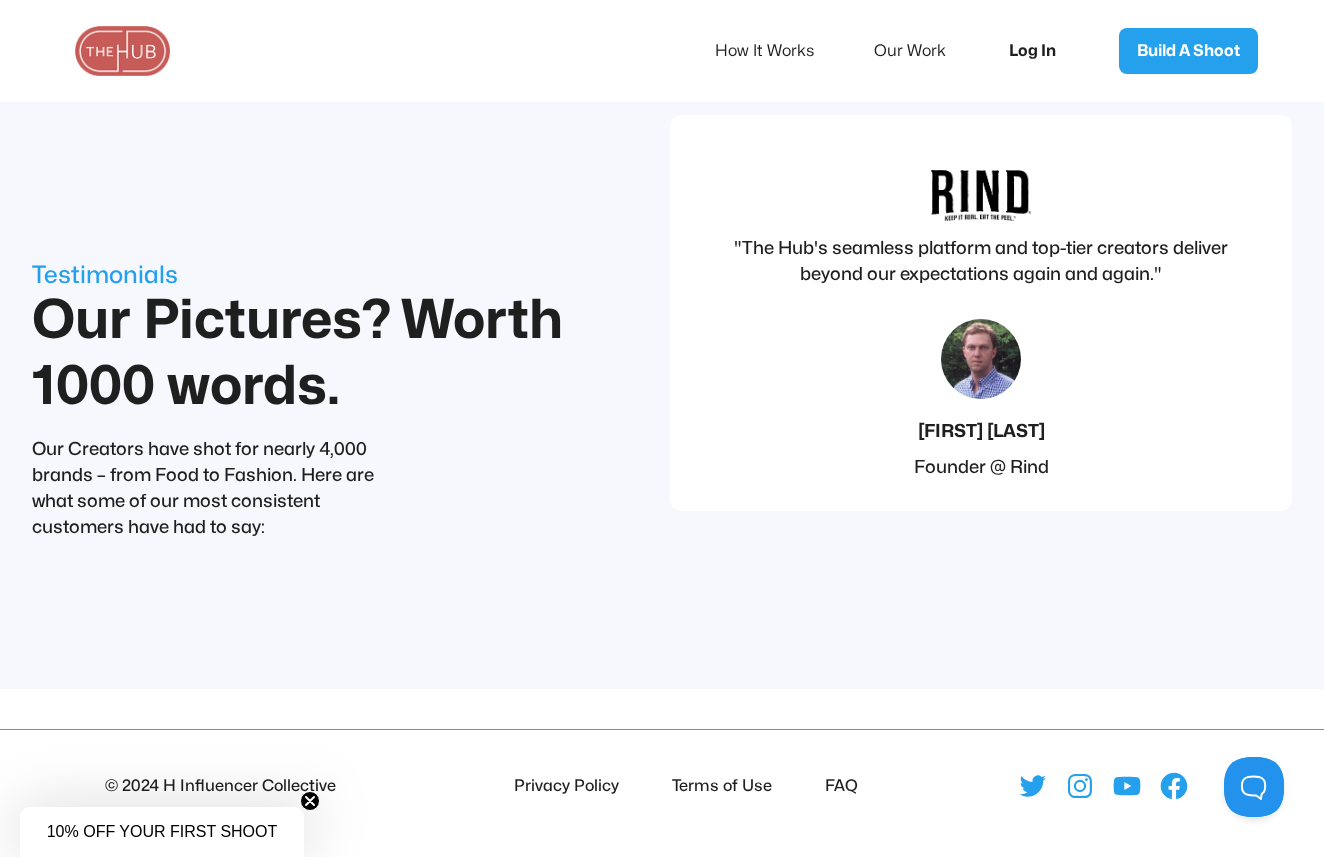 click on "Log In" at bounding box center (1039, 51) 